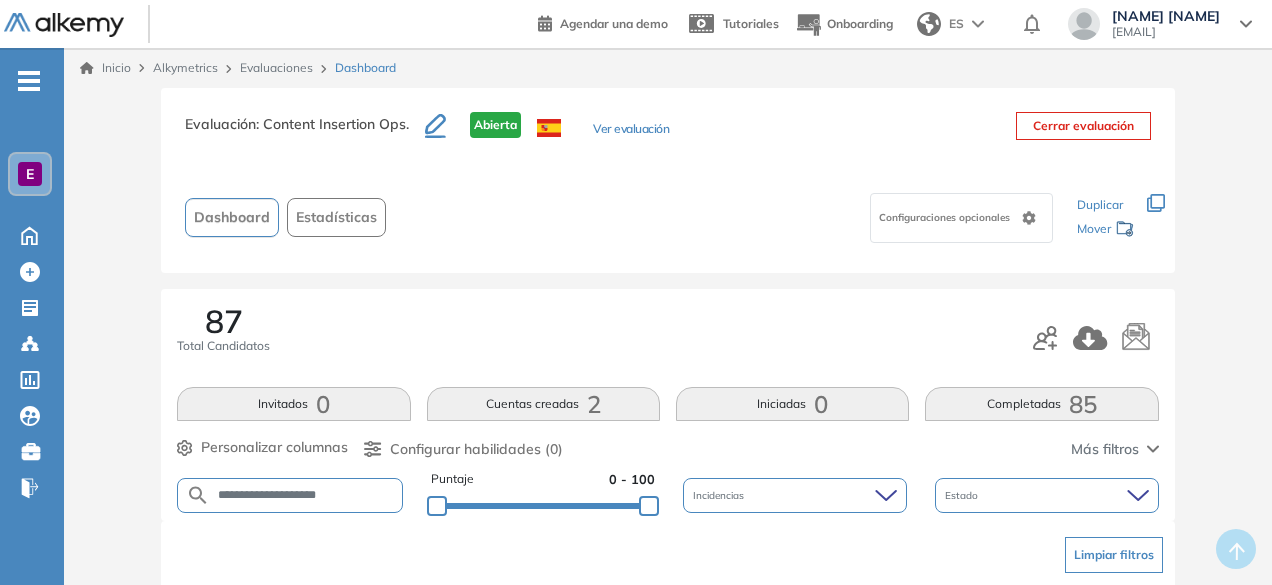 scroll, scrollTop: 0, scrollLeft: 0, axis: both 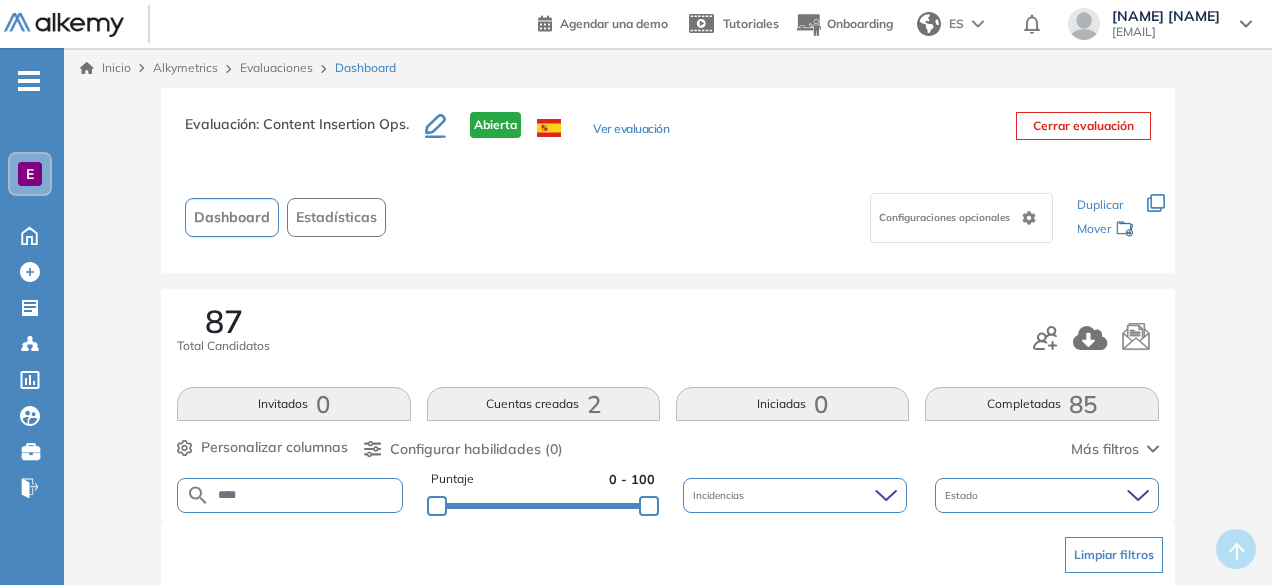 type on "****" 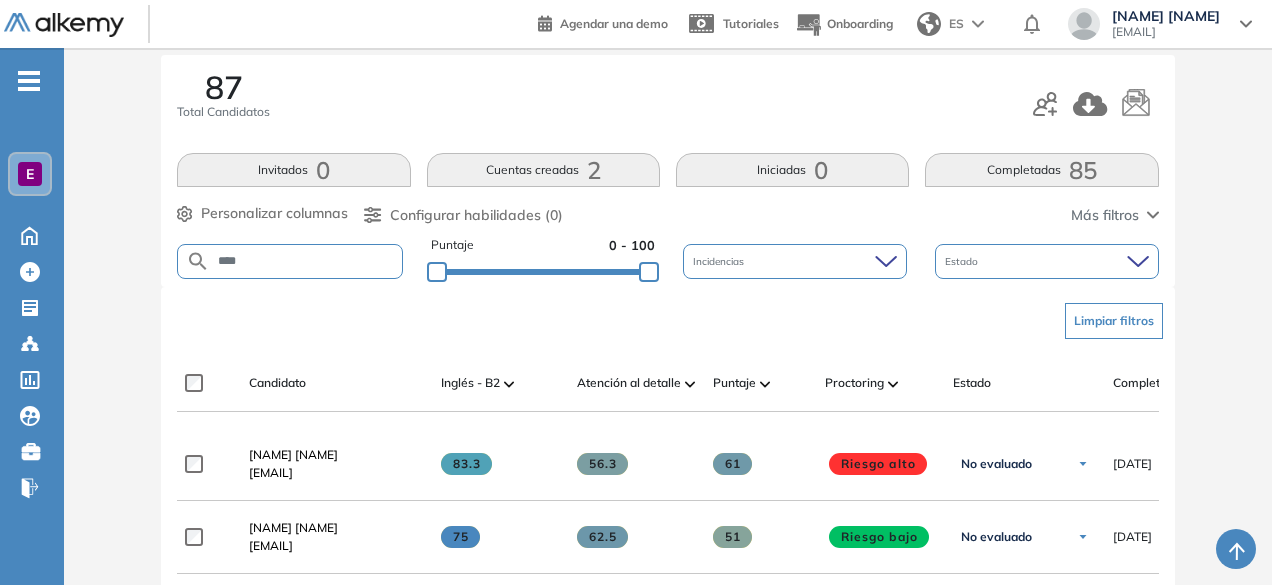 scroll, scrollTop: 232, scrollLeft: 0, axis: vertical 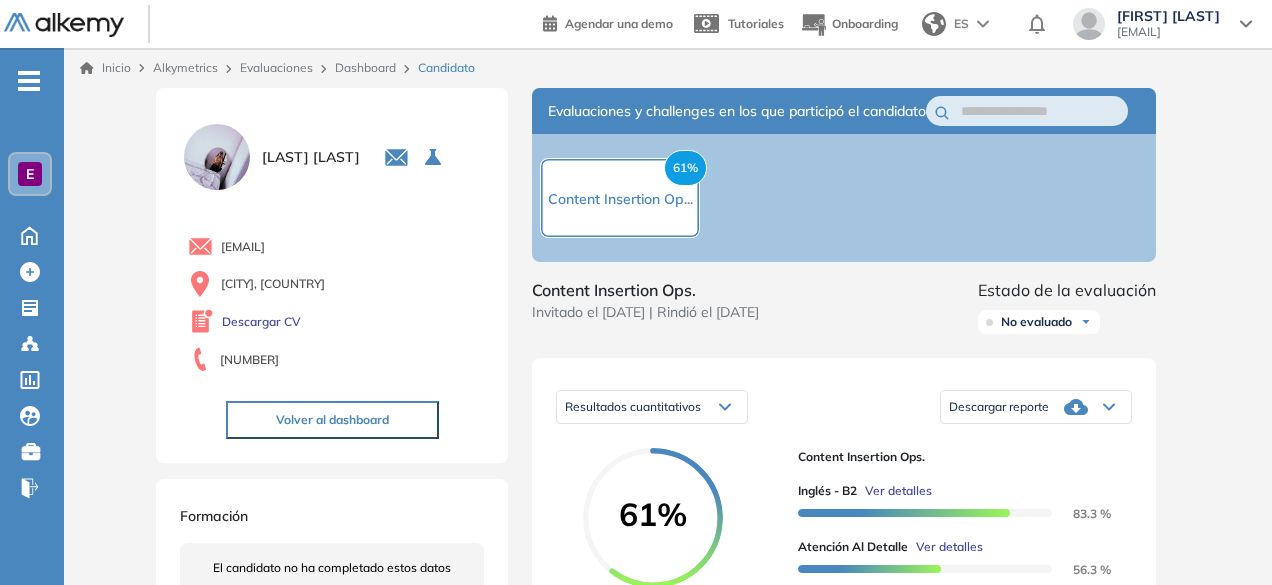click on "Dashboard" at bounding box center (365, 67) 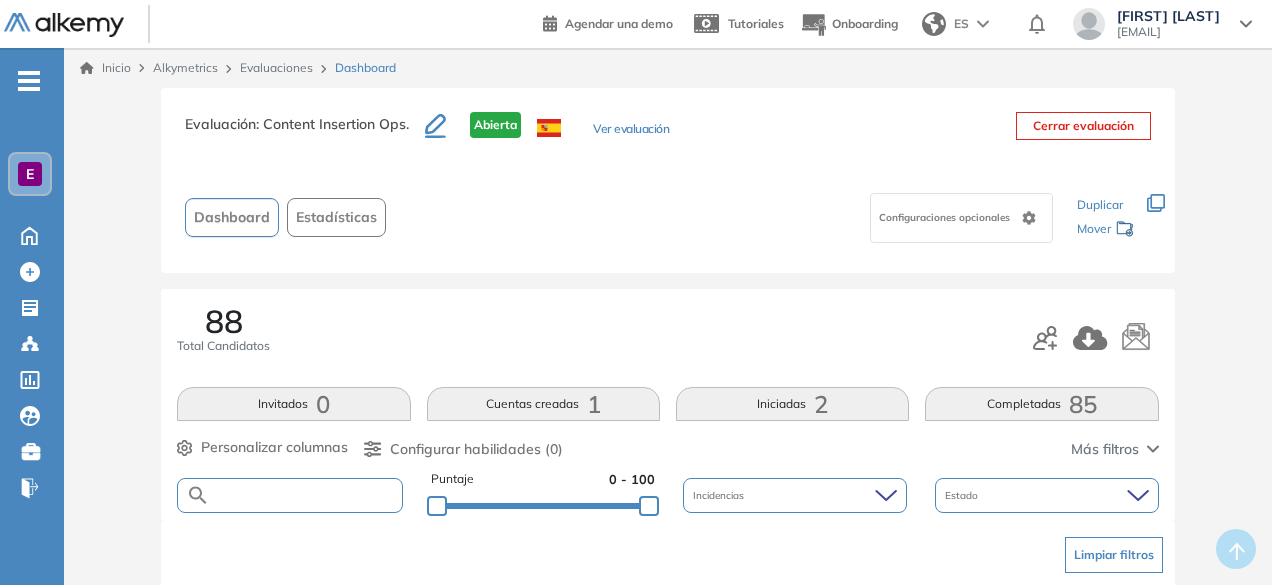 click at bounding box center [305, 495] 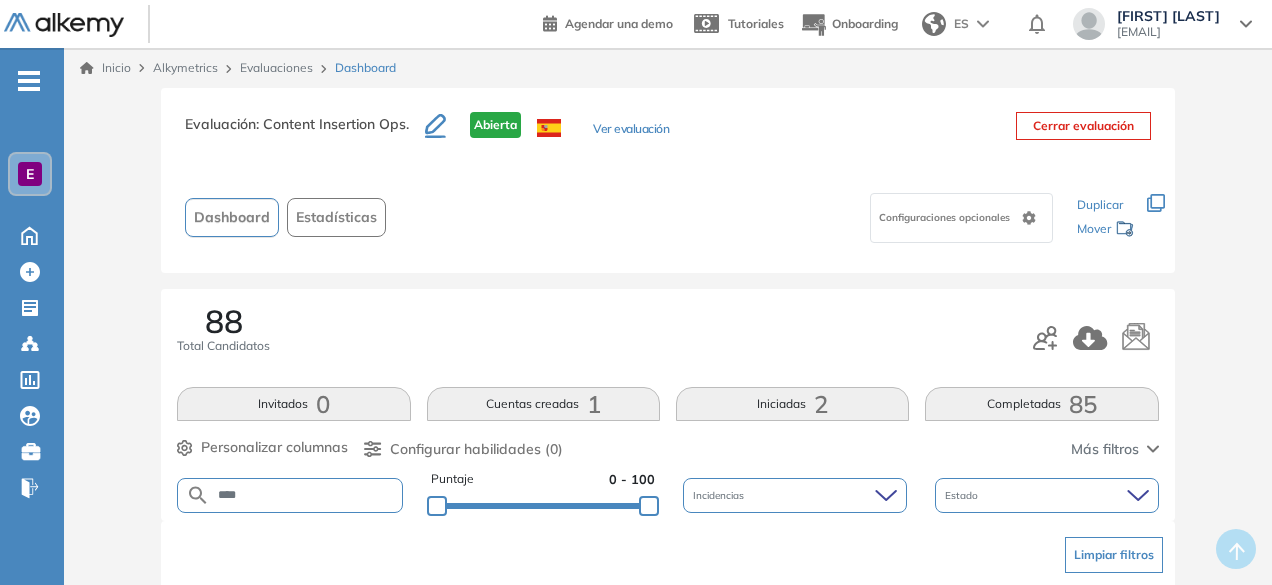 type on "****" 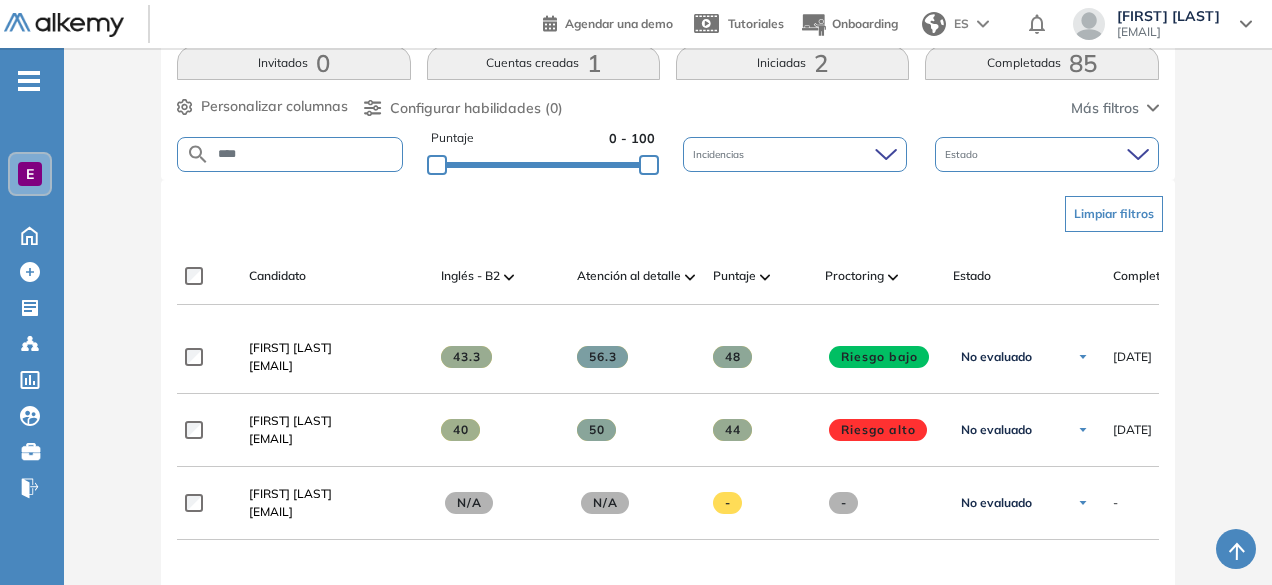 scroll, scrollTop: 339, scrollLeft: 0, axis: vertical 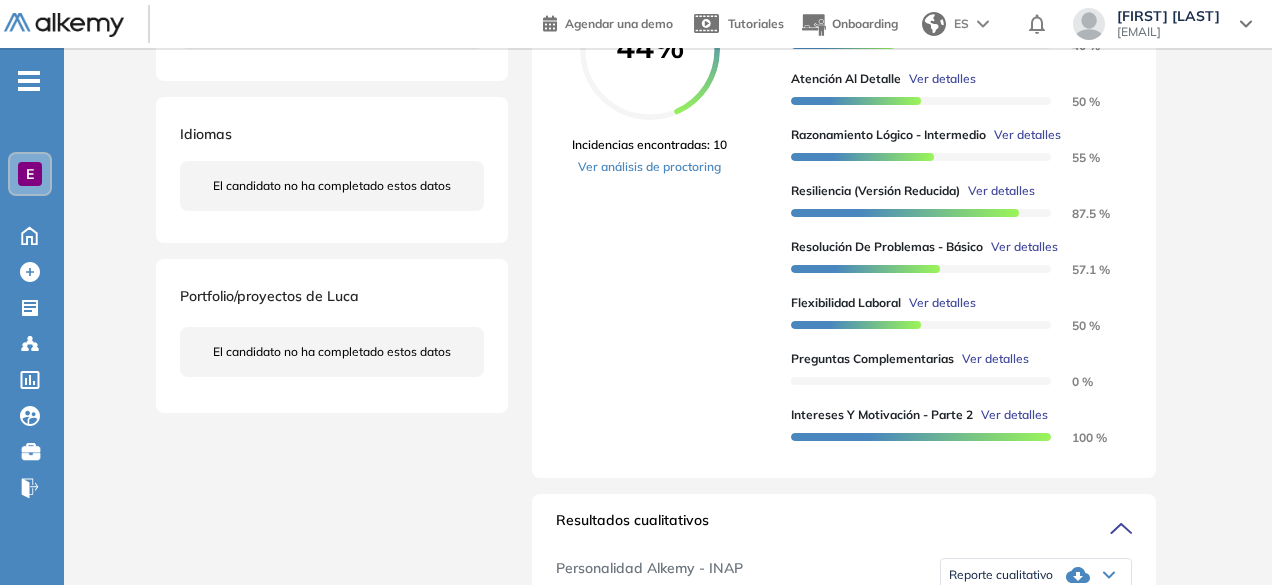 click on "Ver detalles" at bounding box center (995, 359) 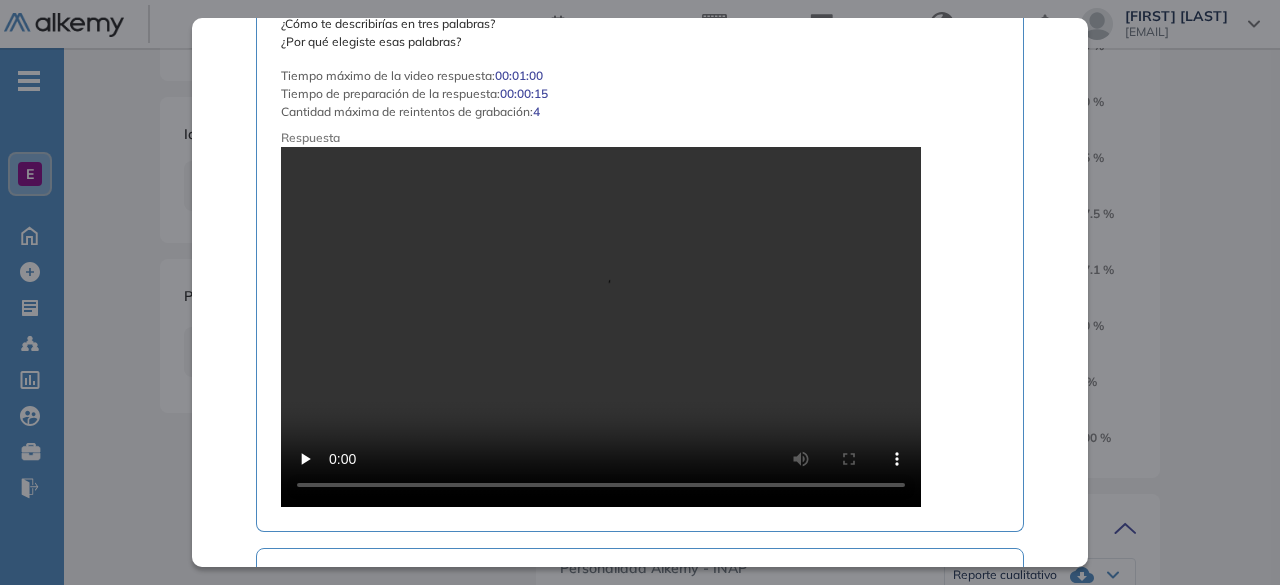 scroll, scrollTop: 1553, scrollLeft: 0, axis: vertical 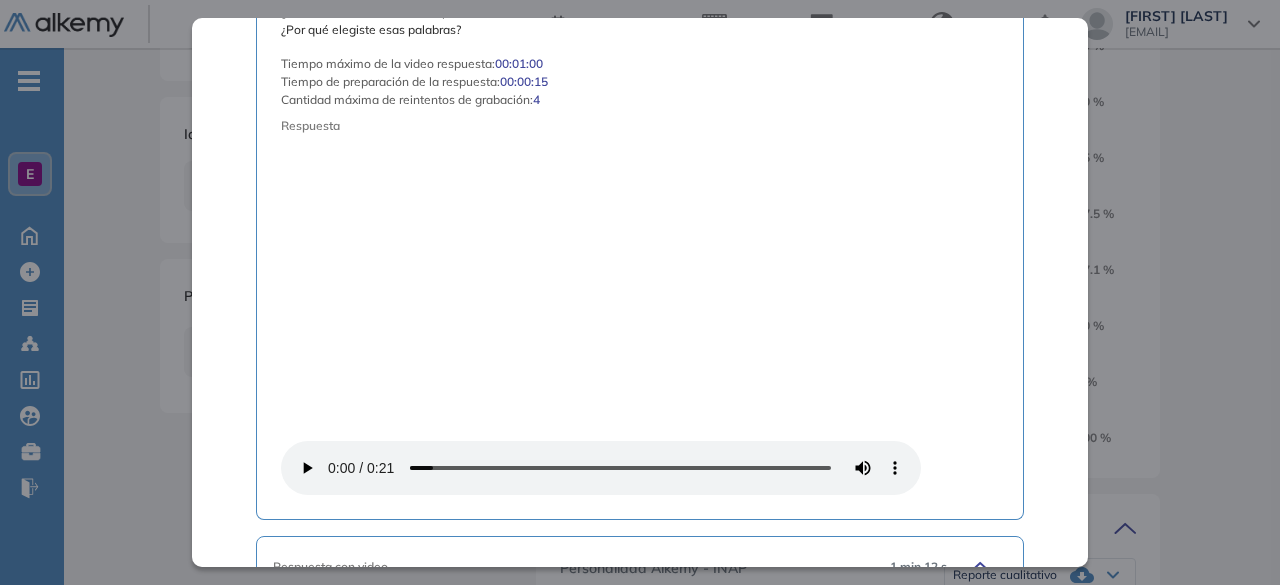 click on "Respuesta con video 1 min  12 s" at bounding box center (640, 567) 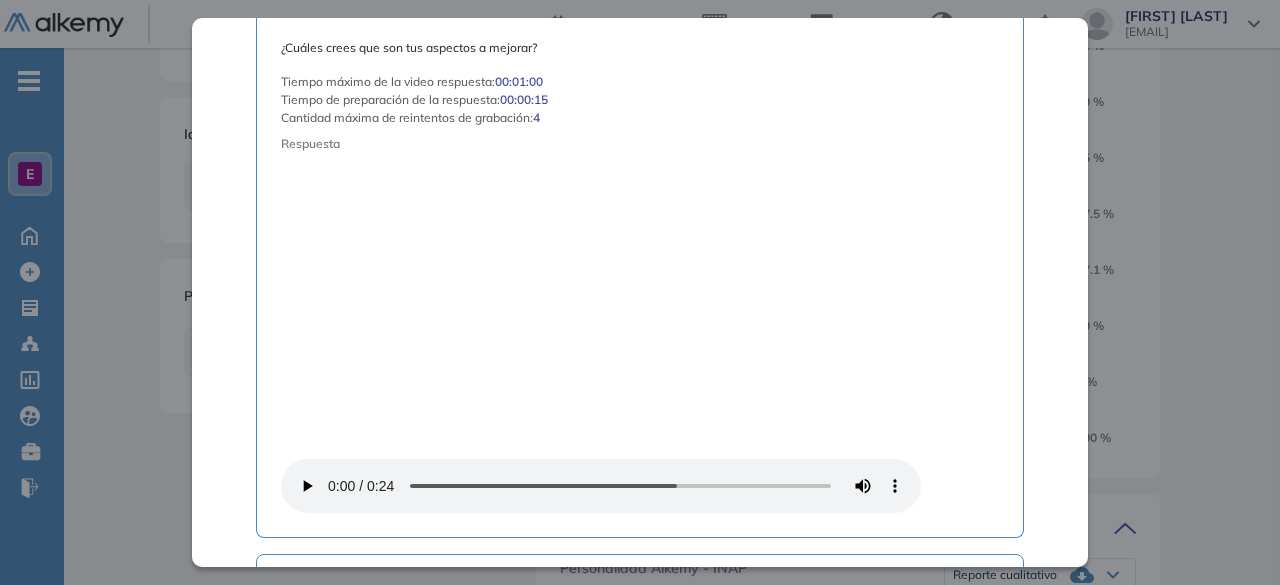 scroll, scrollTop: 2205, scrollLeft: 0, axis: vertical 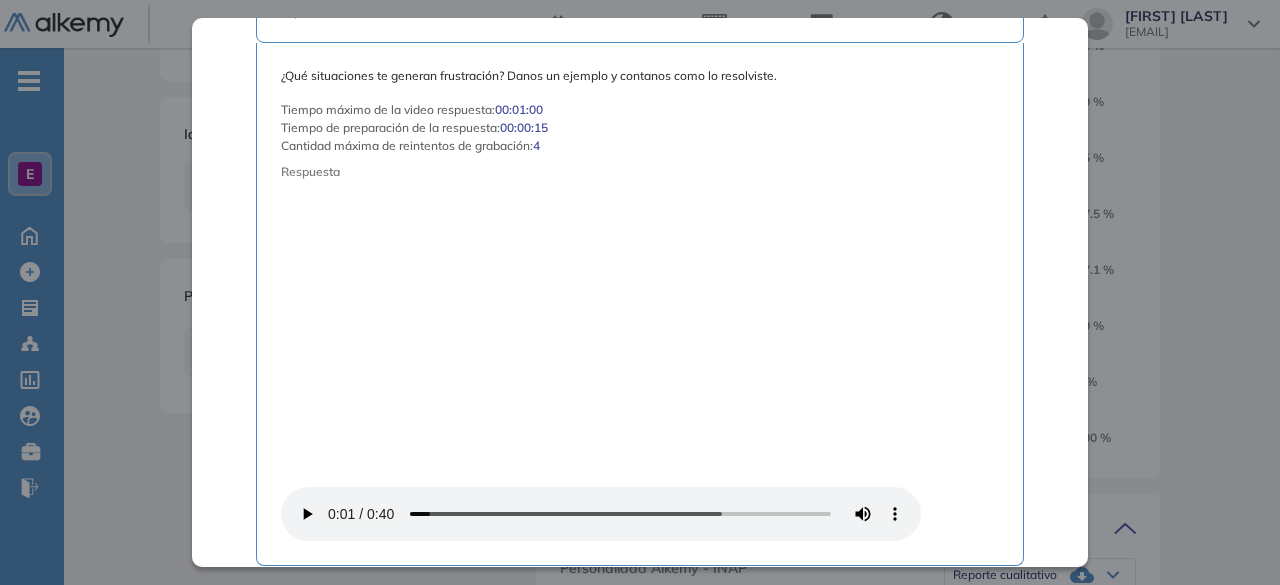type 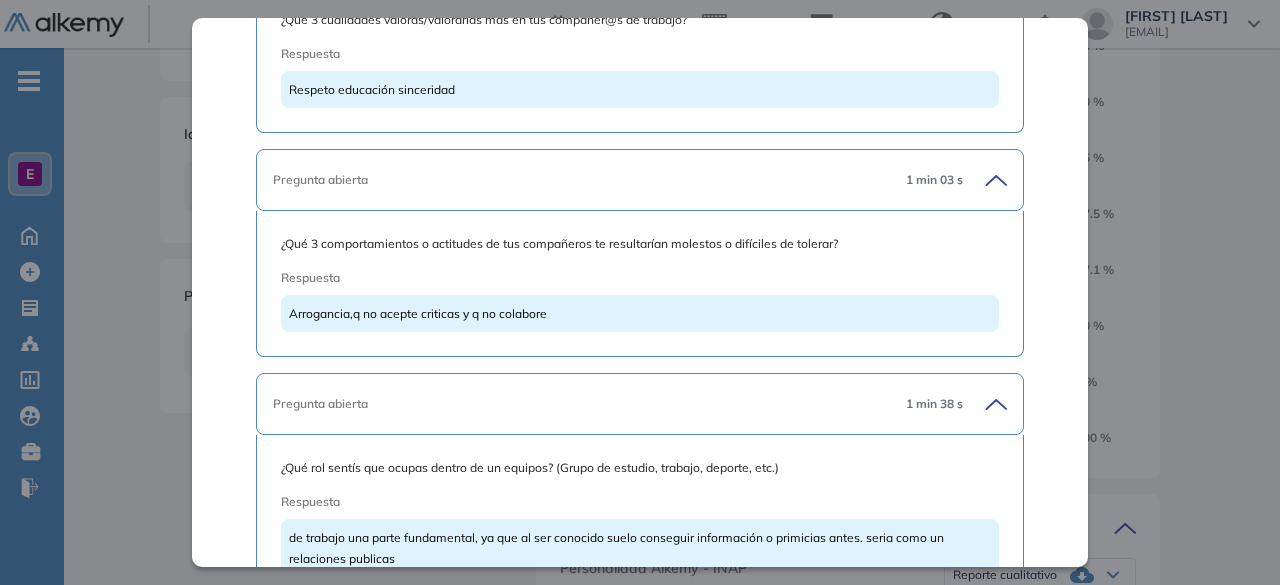 scroll, scrollTop: 4785, scrollLeft: 0, axis: vertical 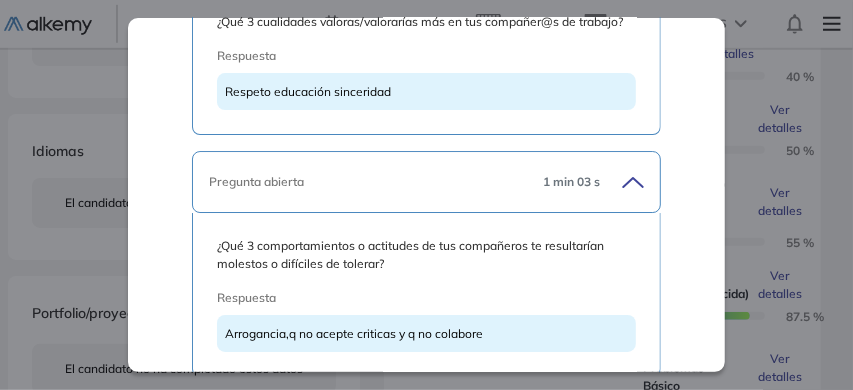 drag, startPoint x: 1022, startPoint y: 6, endPoint x: 186, endPoint y: 234, distance: 866.5333 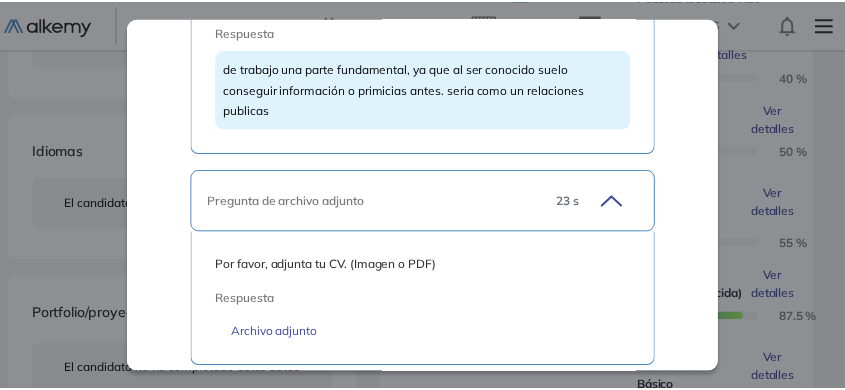scroll, scrollTop: 5383, scrollLeft: 0, axis: vertical 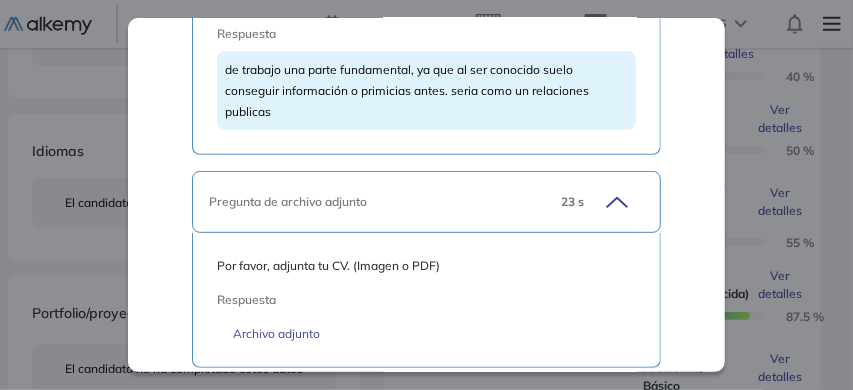 click on "Preguntas complementarias Preguntas personalizadas Resumen del Test: En esta sección podrás ver las respuestas a las preguntas personalizadas que los perfiles contestaron. Duración : 00:30:00 Cantidad de preguntas: 17 Correcta Parcialmente correcta Incorrecta Neutra Saltada Pregunta abierta 1 min 01 s ¿Qué te atrajo de esta posición a la cual estas aplicando? Respuesta me atrajo que es trabajar con deportes y me gusta mucho ya tengo experiencia cubriendo eventos de alto nivel Pregunta abierta 50 s En base a tus expectativas, ¿Qué estas buscas en tu próximo trabajo? Respuesta Busco nuevos desafíos y Absorber nuevos cocimientos Pregunta abierta 22 s En base a tus expectativas, ¿Cuál sería tu entorno de trabajo ideal? Respuesta en una oficina tranquilo y con instrucciones claras Pregunta abierta 21 s En base a tus expectativas, ¿Qué te gustaría de tu futuro líder? Respuesta Que me ayude a mejorar y me guie Pregunta abierta 45 s En base al futuro, Respuesta Respuesta con video :" at bounding box center [426, 752] 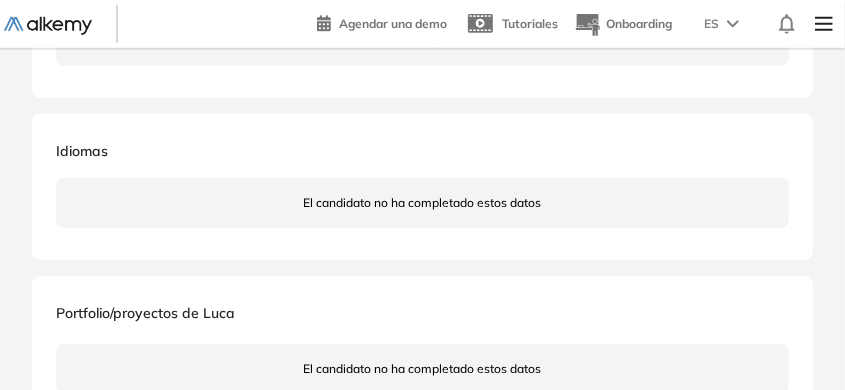 scroll, scrollTop: 5380, scrollLeft: 0, axis: vertical 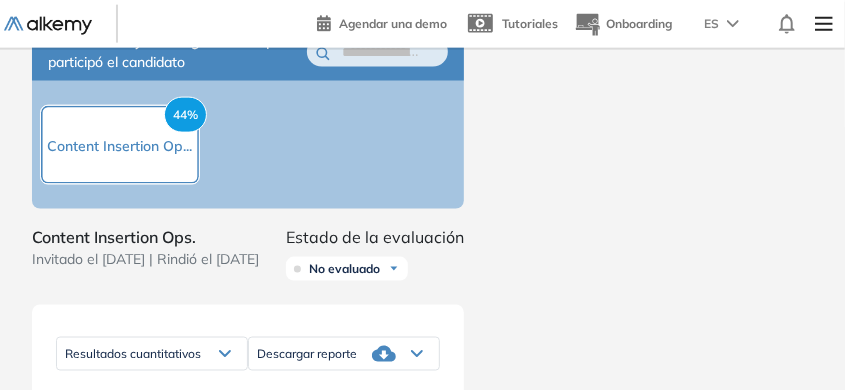 click on "Ver detalles" at bounding box center [432, 1010] 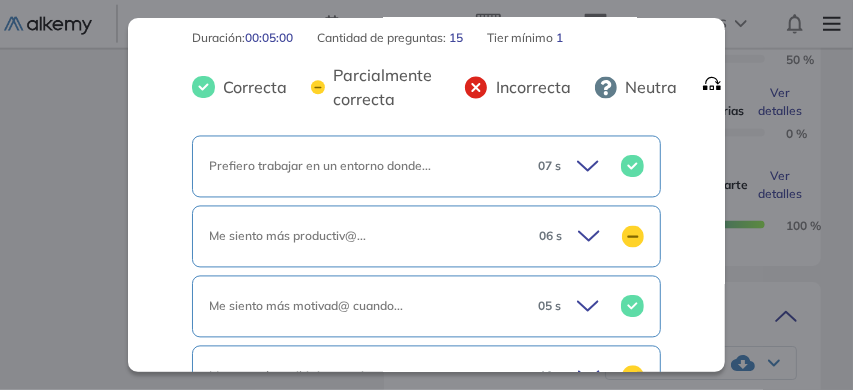 scroll, scrollTop: 1258, scrollLeft: 0, axis: vertical 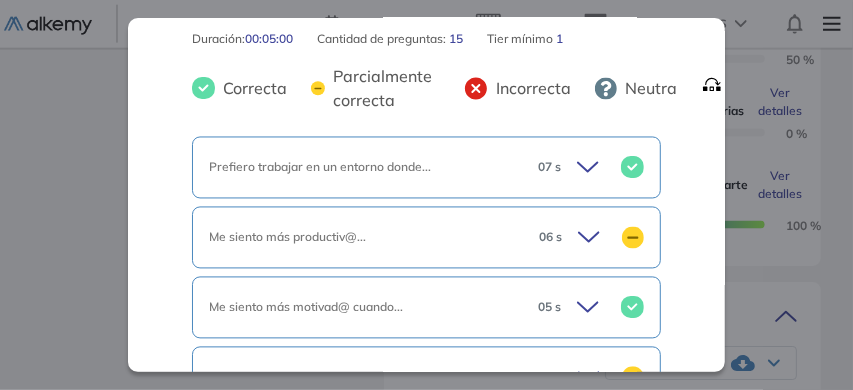 click 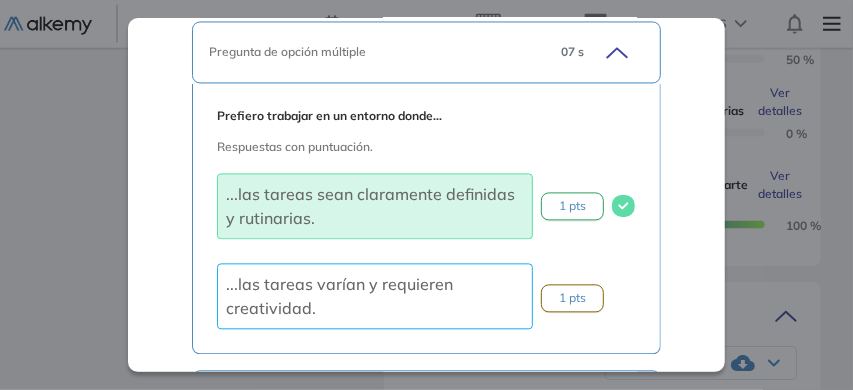 scroll, scrollTop: 1373, scrollLeft: 0, axis: vertical 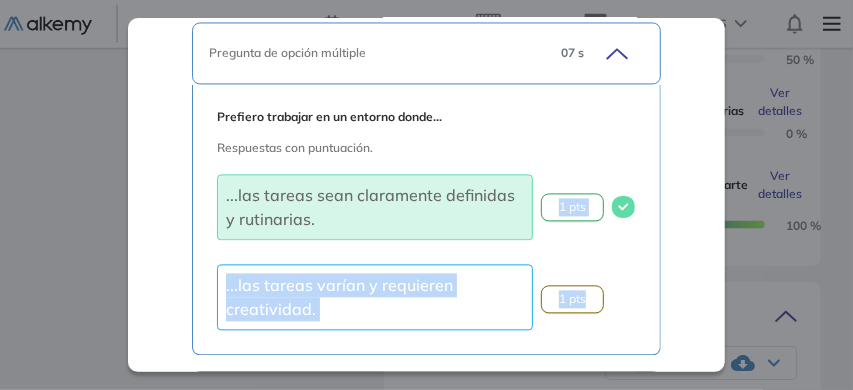 drag, startPoint x: 634, startPoint y: 237, endPoint x: 448, endPoint y: 196, distance: 190.46523 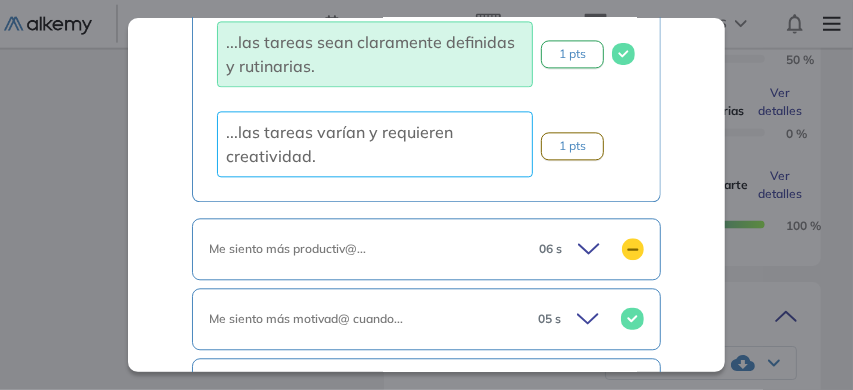 scroll, scrollTop: 1526, scrollLeft: 0, axis: vertical 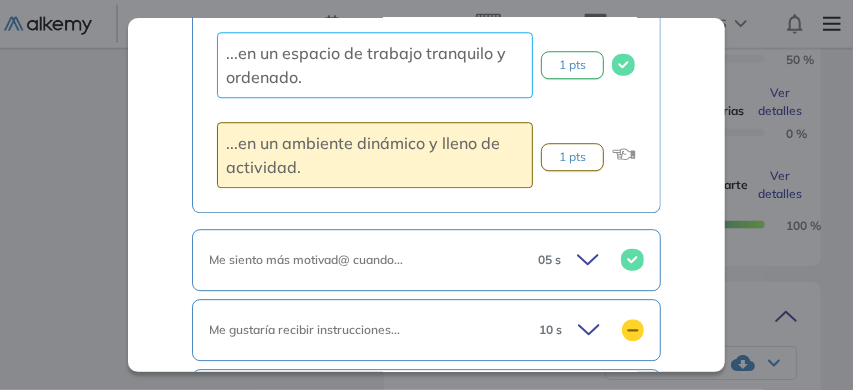 click 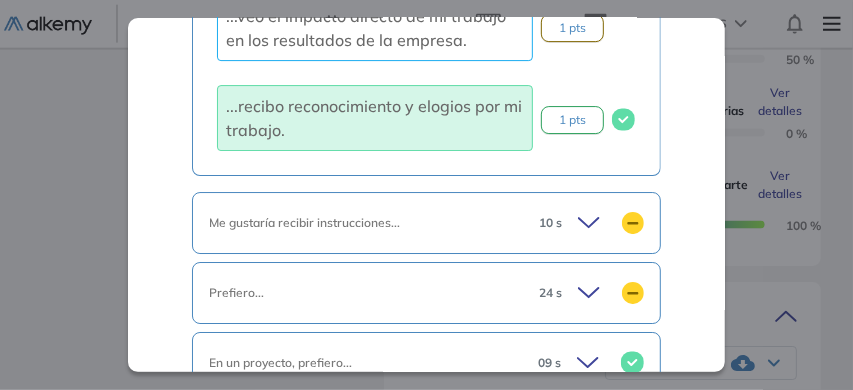 scroll, scrollTop: 2250, scrollLeft: 0, axis: vertical 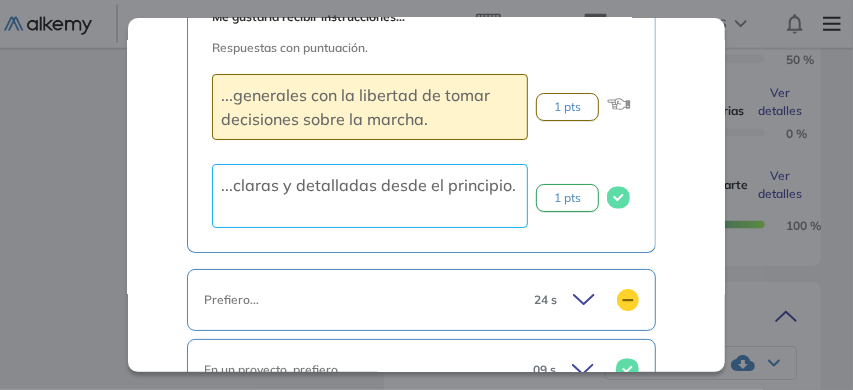 click 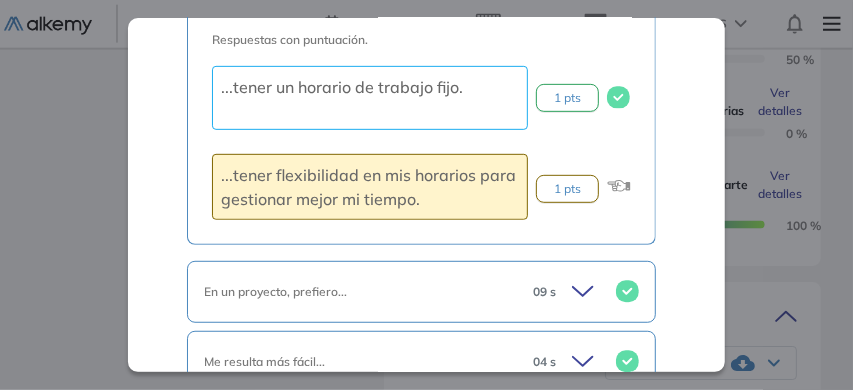scroll, scrollTop: 2875, scrollLeft: 5, axis: both 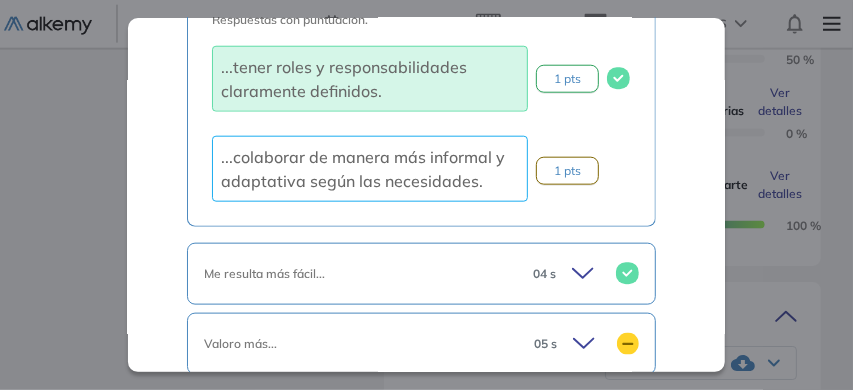 click 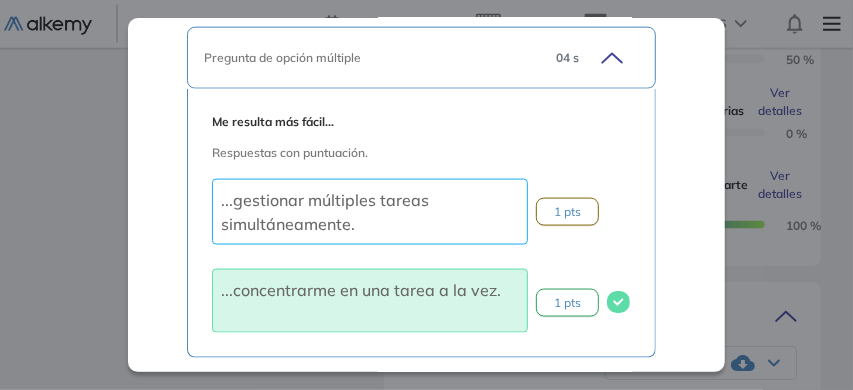 scroll, scrollTop: 3581, scrollLeft: 5, axis: both 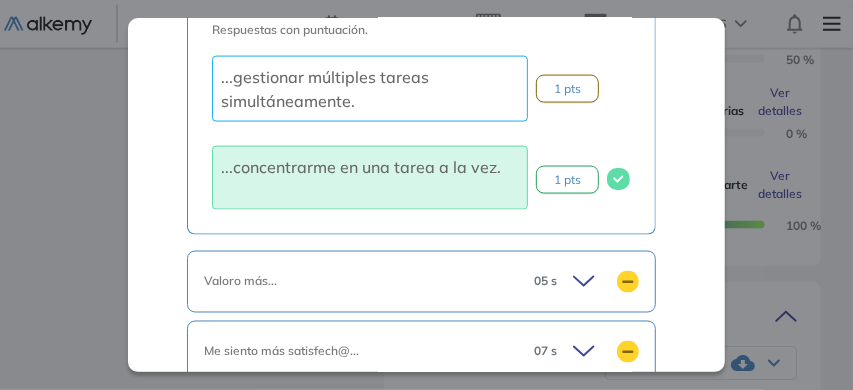 click 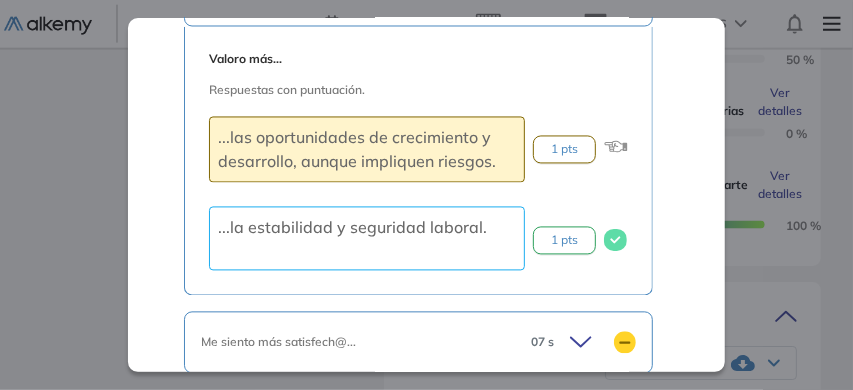 scroll, scrollTop: 3867, scrollLeft: 8, axis: both 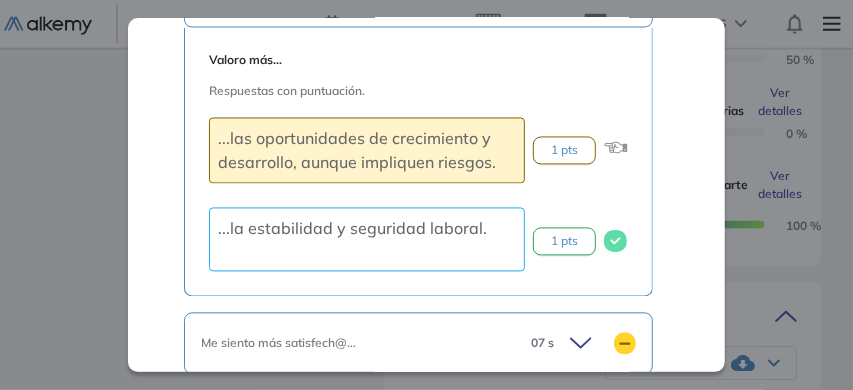 click 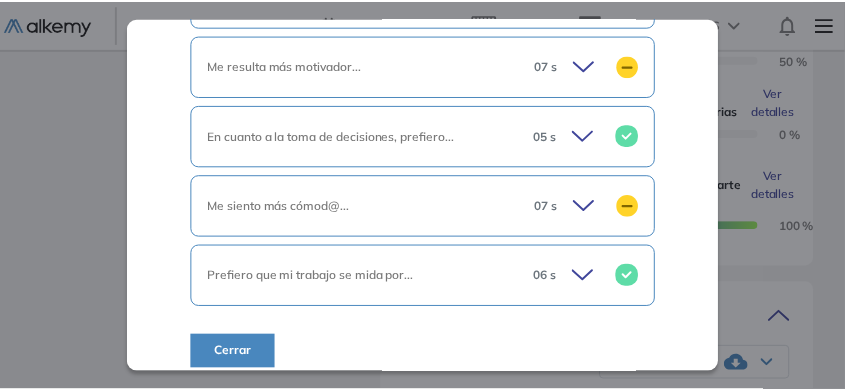 scroll, scrollTop: 4633, scrollLeft: 0, axis: vertical 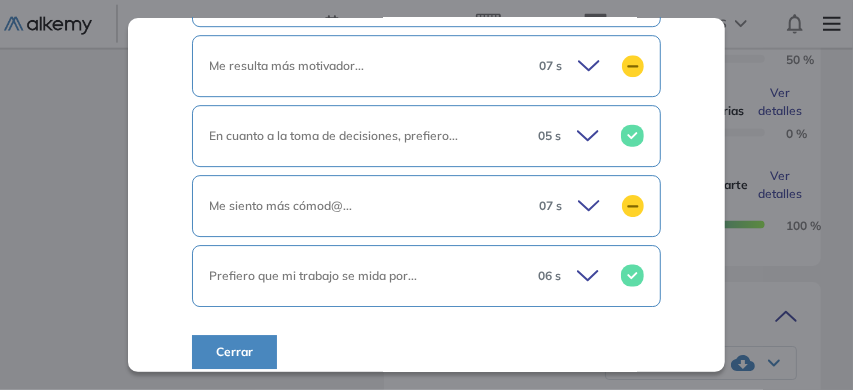 click on "Intereses y Motivación - Parte 2 Cuestionarios Integrador Idiomas Objetivos Personalidad Modalidad de Trabajo Preferencias Forma de Relacionarse Resumen del Test: Evalúa aspectos de la personalidad del candidato, como su modalidad de trabajo, preferencias de liderazgo, y cómo se relaciona y siente apreciado, complementando la Parte 1 para una visión integral. Detalle Consiste en preguntas de opción múltiple que exploran aspectos específicos de la personalidad del candidato, como su estilo de trabajo, preferencias sobre el liderazgo, y sus formas de relacionarse y sentirse valorado. No hay respuestas correctas o incorrectas; las respuestas ayudan a entender rasgos de personalidad y preferencias. Es recomendable usarlo al inicio del proceso de aplicación, junto con la Parte 1, para obtener una visión completa del candidato en relación con el puesto y sus motivaciones.
Es recomendable utilizar este examen al inicio del proceso de aplicación a una convocatoria laboral, para cualquier tipo de puesto. 0" at bounding box center [426, 329] 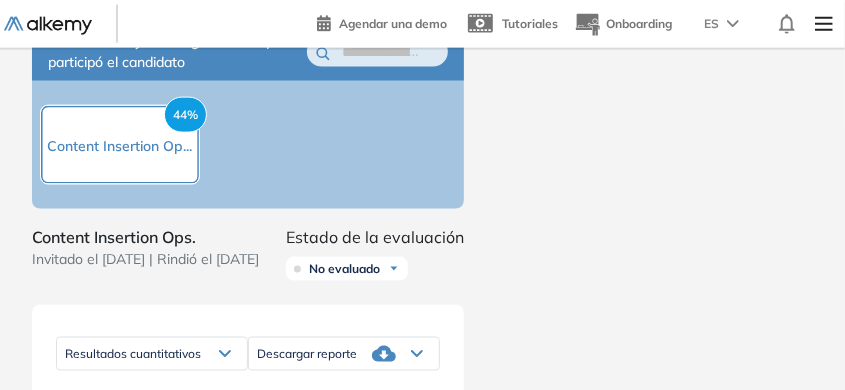 scroll, scrollTop: 3421, scrollLeft: 0, axis: vertical 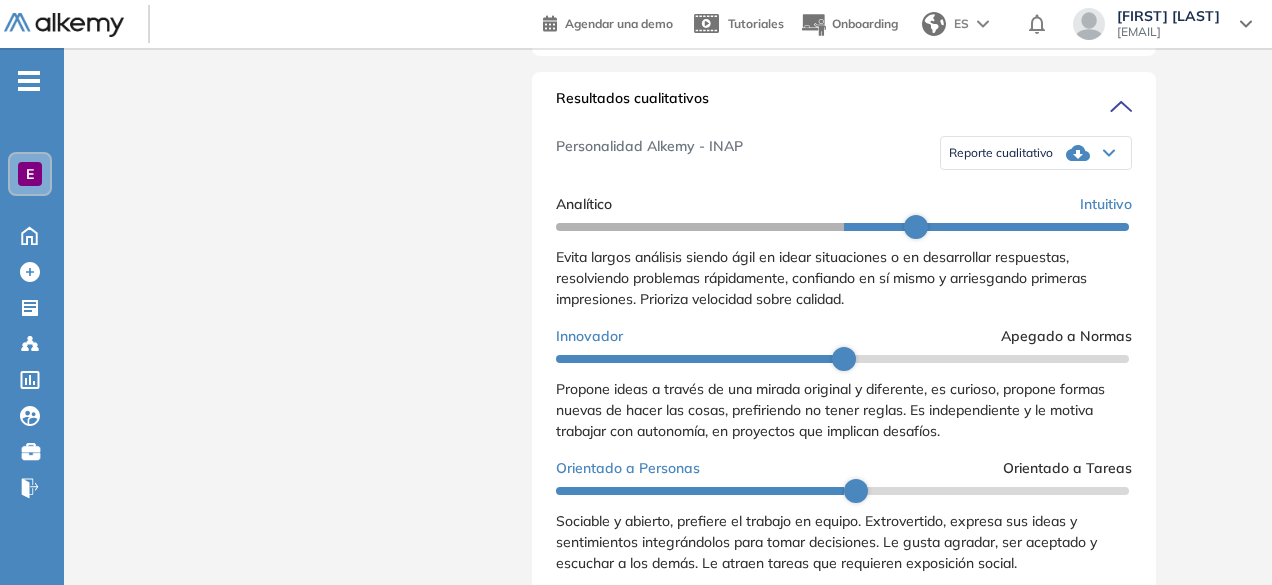 drag, startPoint x: 827, startPoint y: 0, endPoint x: 577, endPoint y: 373, distance: 449.0312 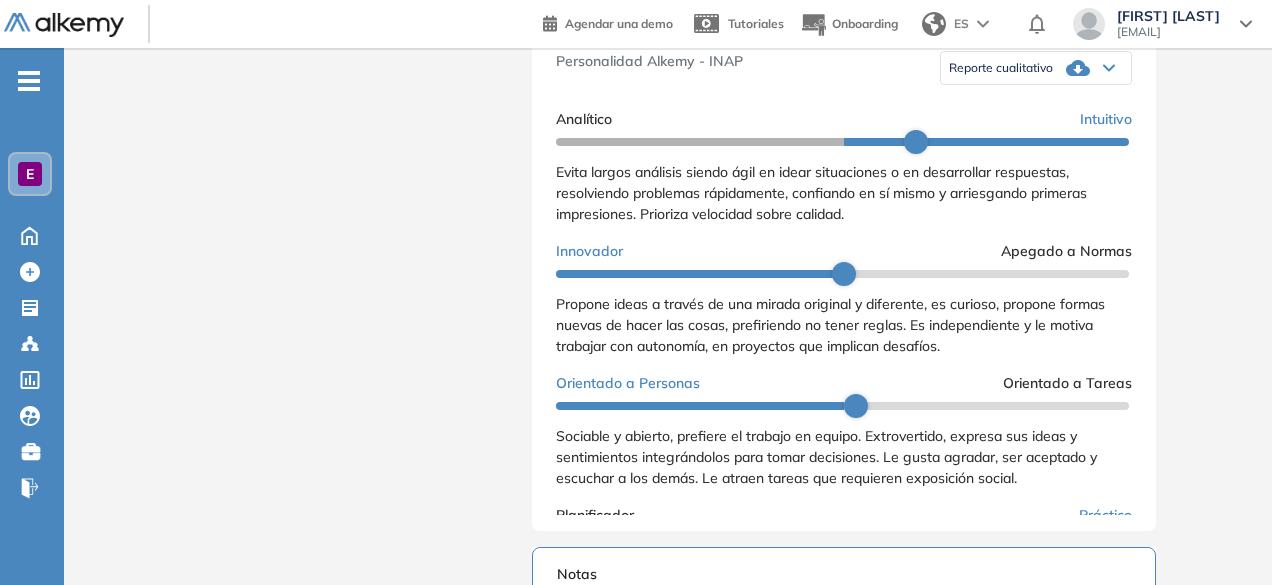 scroll, scrollTop: 976, scrollLeft: 0, axis: vertical 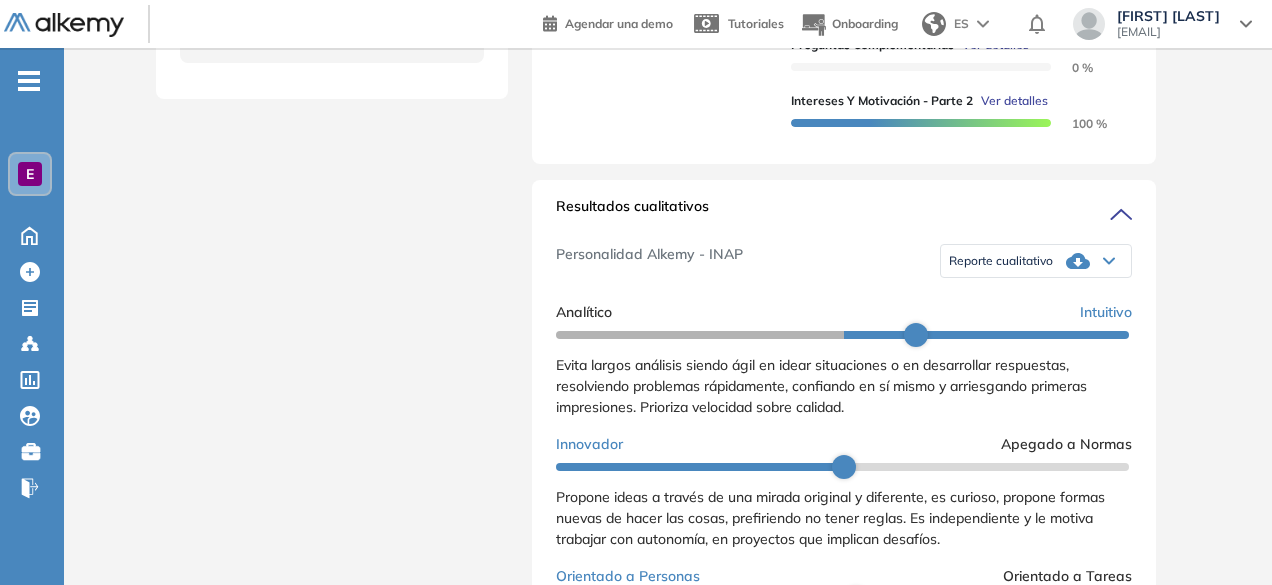 click on "Reporte cualitativo" at bounding box center (1001, 261) 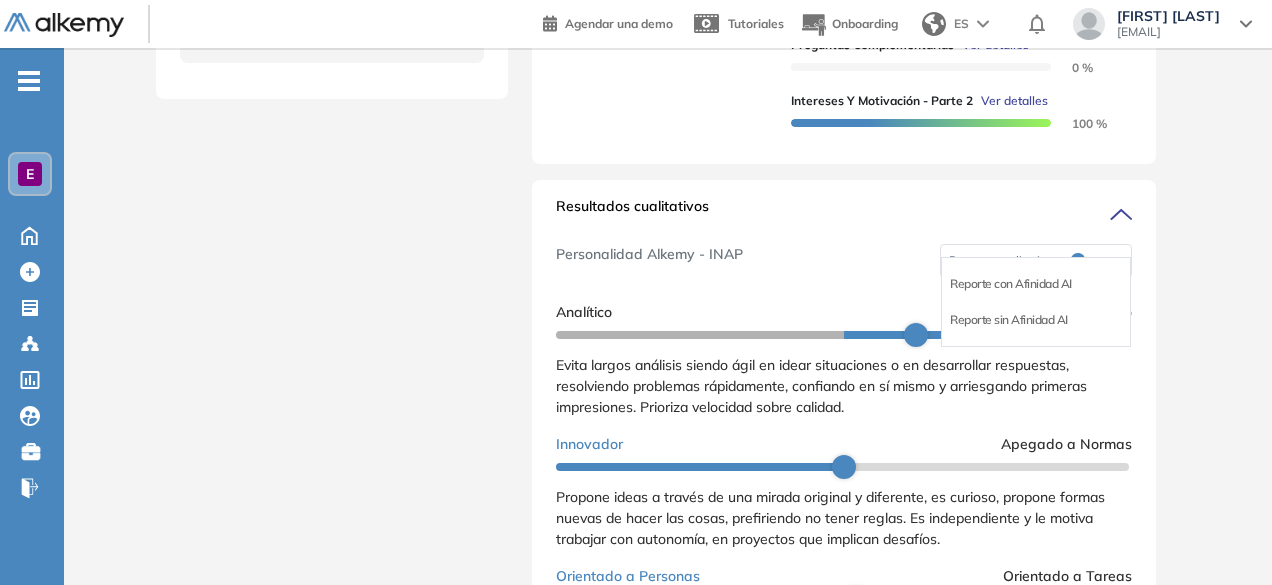 click on "Personalidad Alkemy - INAP Reporte cualitativo Reporte con Afinidad AI Reporte sin Afinidad AI" at bounding box center (844, 261) 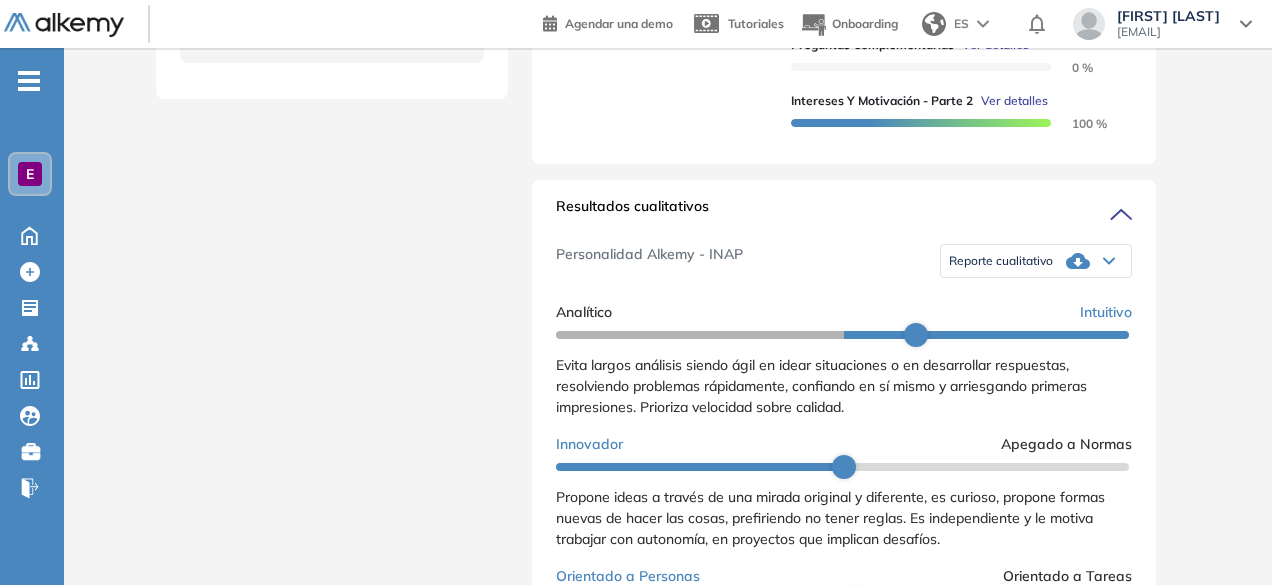 click on "Reporte cualitativo" at bounding box center [1001, 261] 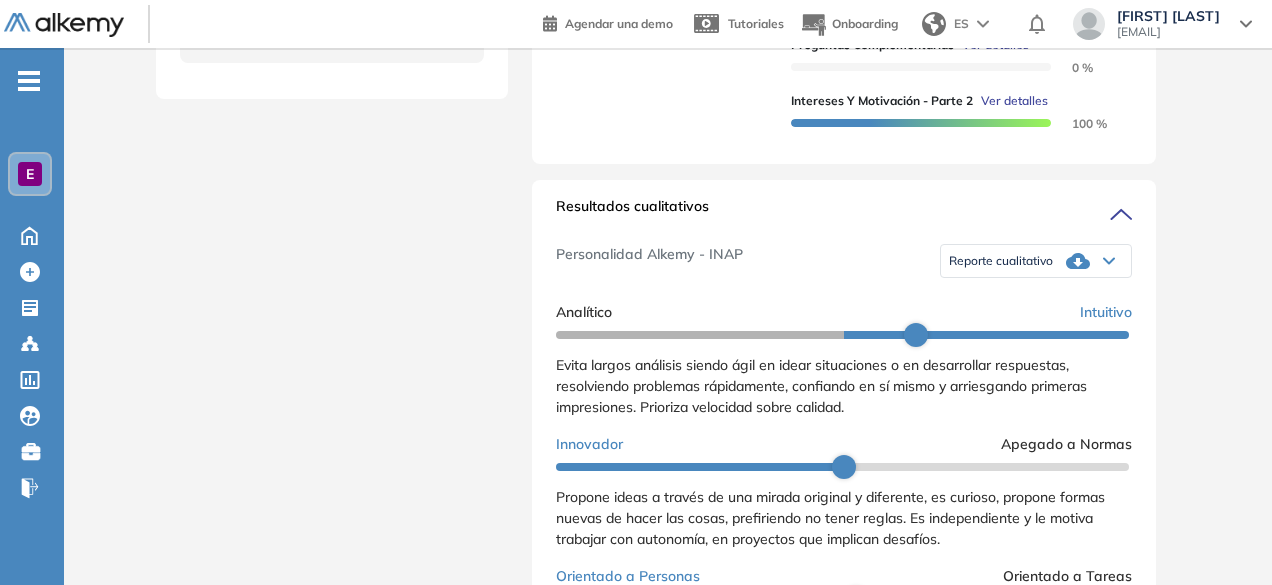 click on "Inicio Alkymetrics Evaluaciones Dashboard Candidato Duración :  00:00:00 Cantidad de preguntas:   Correcta Parcialmente correcta Incorrecta Neutra Saltada Pregunta de opción múltiple 07 s Prefiero trabajar en un entorno donde... Respuestas con puntuación. ...las tareas sean claramente definidas y rutinarias. 1 pts ...las tareas varían y requieren creatividad. 1 pts Pregunta de opción múltiple 06 s Me siento más productiv@... Respuestas con puntuación. ...en un espacio de trabajo tranquilo y ordenado. 1 pts ...en un ambiente dinámico y lleno de actividad. 1 pts Pregunta de opción múltiple 05 s Me siento más motivad@ cuando... Respuestas con puntuación. ...veo el impacto directo de mi trabajo en los resultados de la empresa. 1 pts ...recibo reconocimiento y elogios por mi trabajo. 1 pts Pregunta de opción múltiple 10 s Me gustaría recibir instrucciones... Respuestas con puntuación. ...generales con la libertad de tomar decisiones sobre la marcha. 1 pts 1 pts Pregunta de opción múltiple   0" at bounding box center (668, 308) 